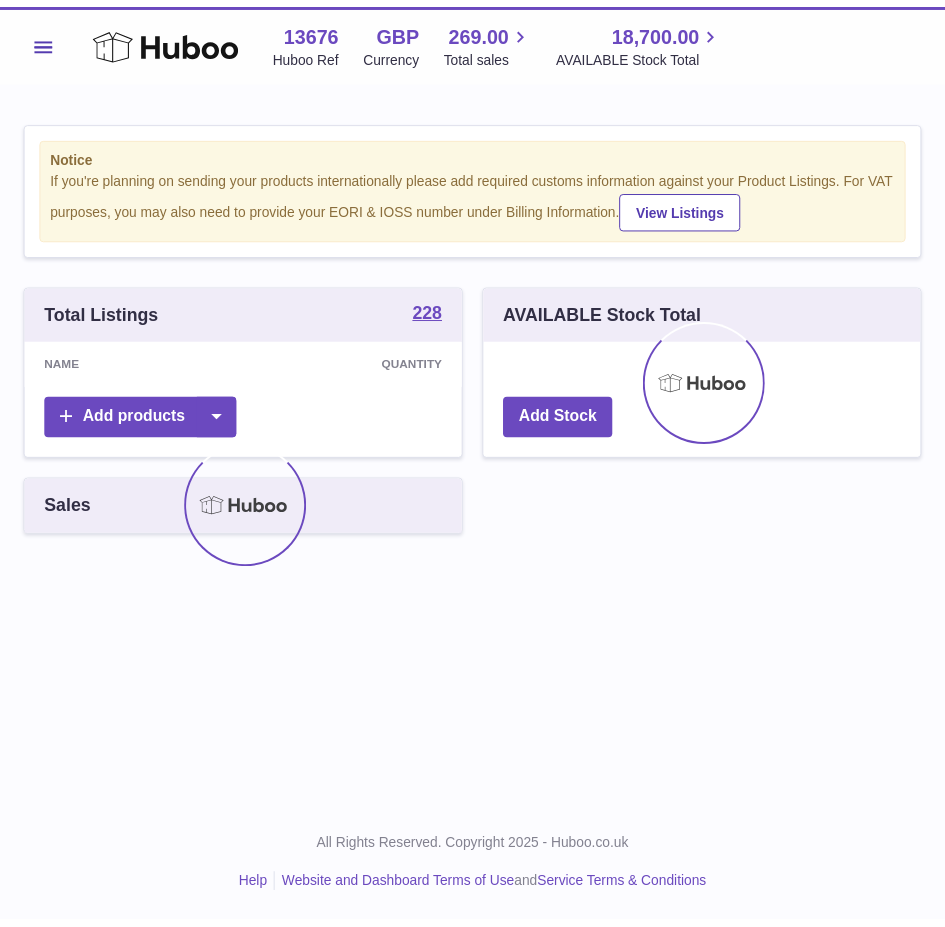 scroll, scrollTop: 0, scrollLeft: 0, axis: both 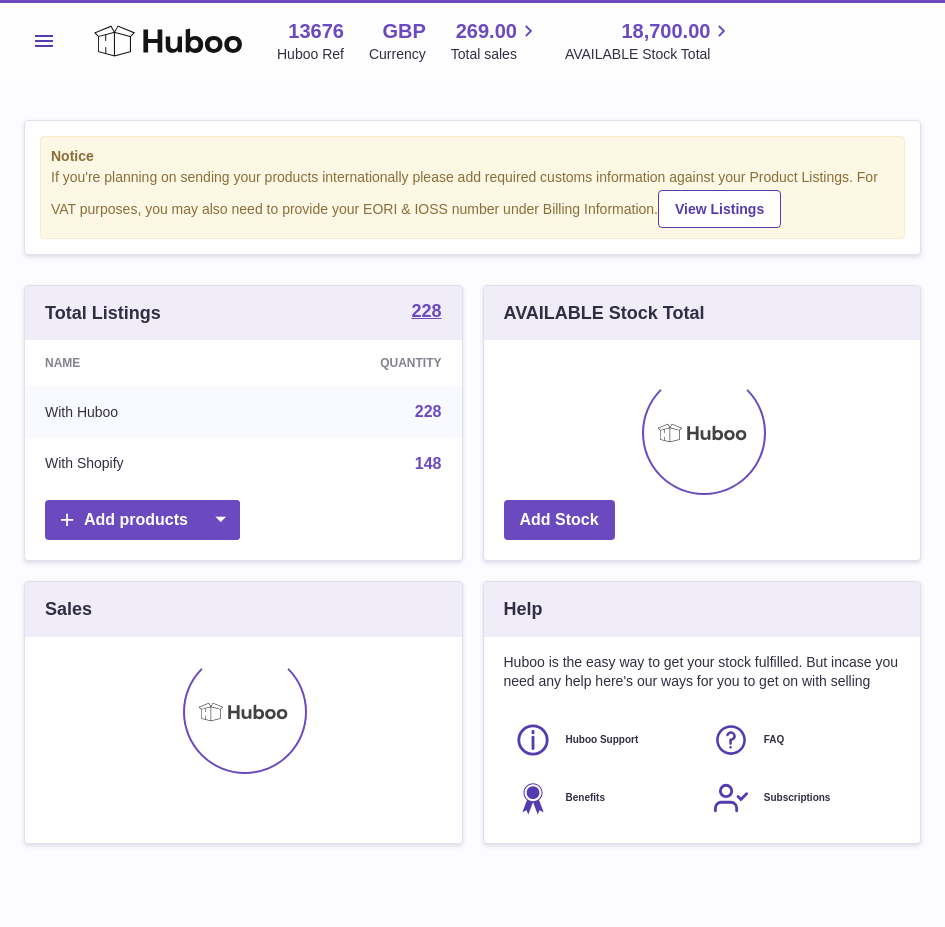 drag, startPoint x: 0, startPoint y: 0, endPoint x: 50, endPoint y: 33, distance: 59.908264 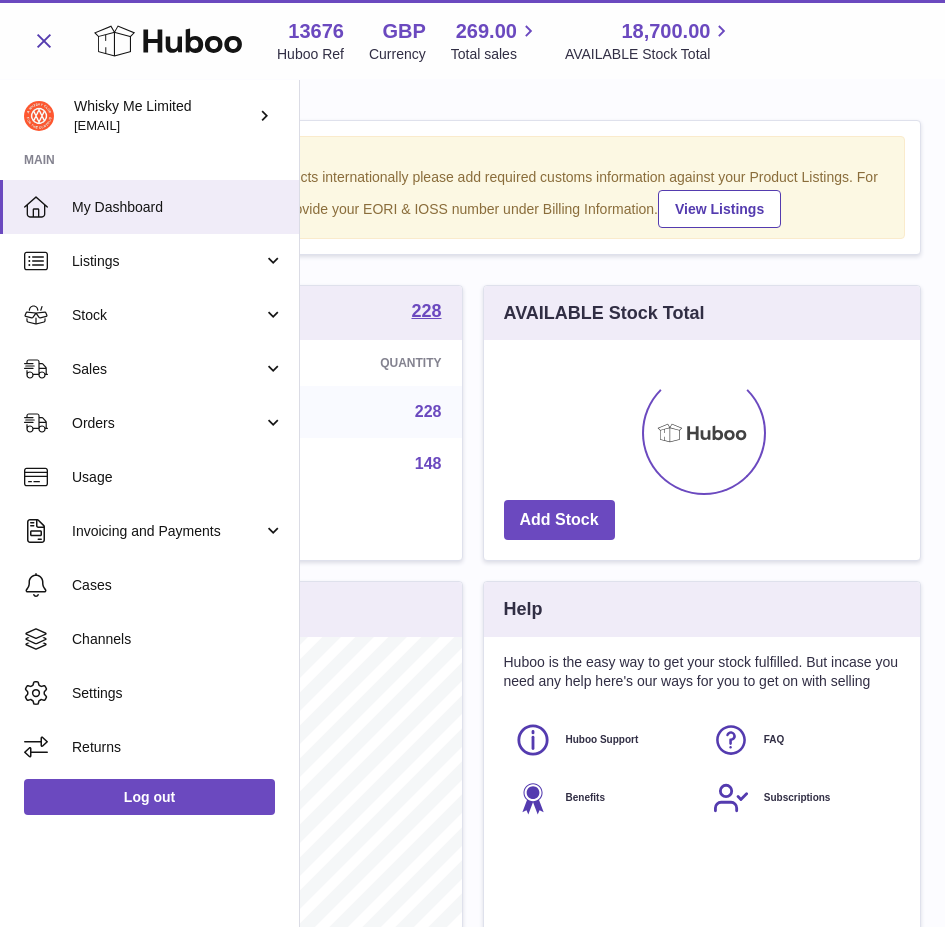 scroll, scrollTop: 999688, scrollLeft: 999563, axis: both 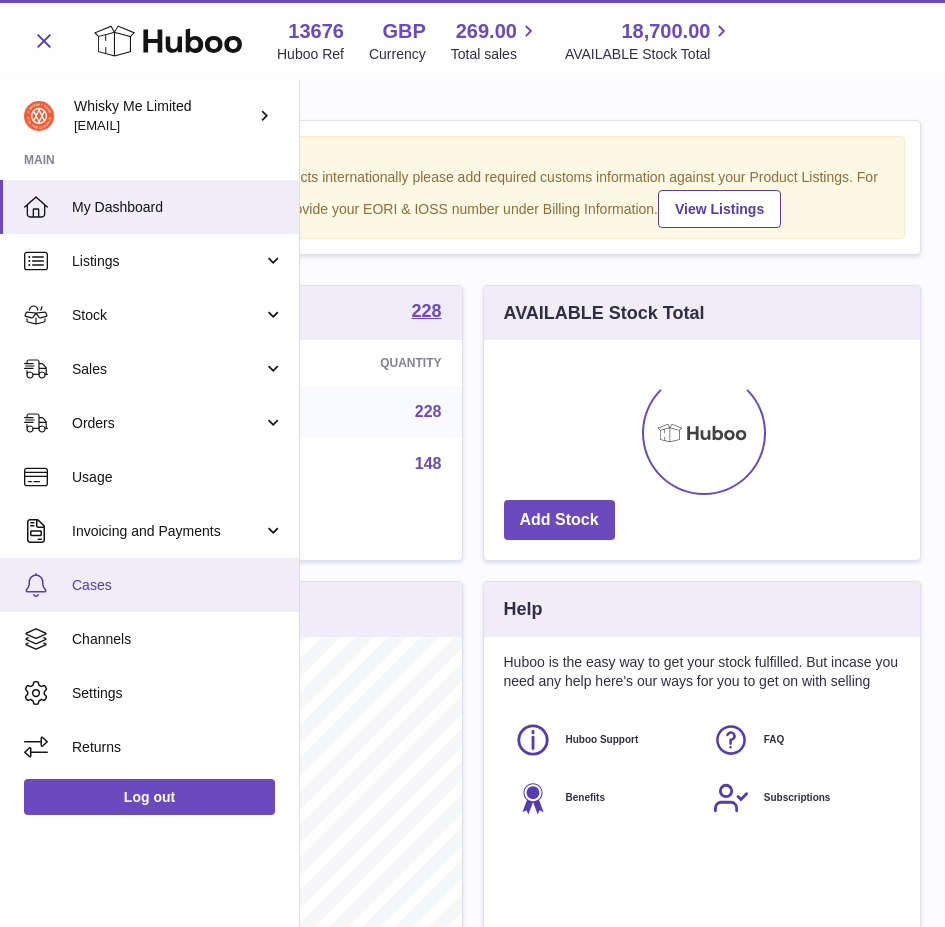 click on "Cases" at bounding box center (149, 585) 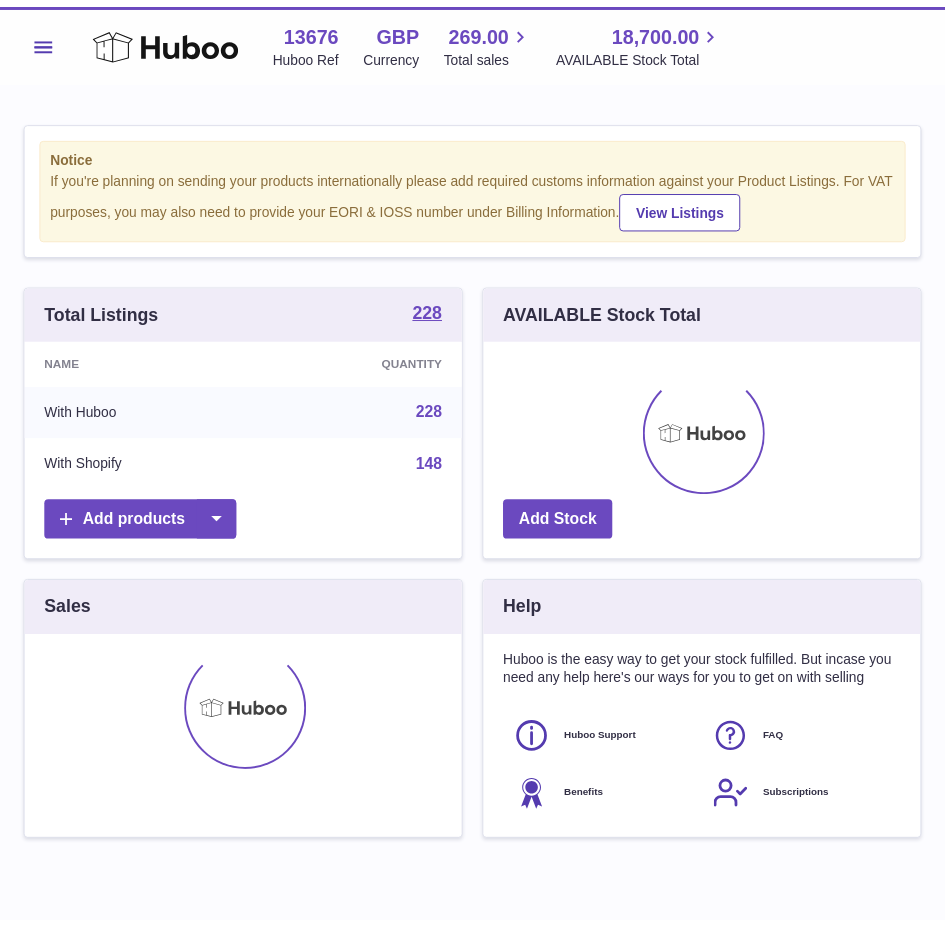 scroll, scrollTop: 0, scrollLeft: 0, axis: both 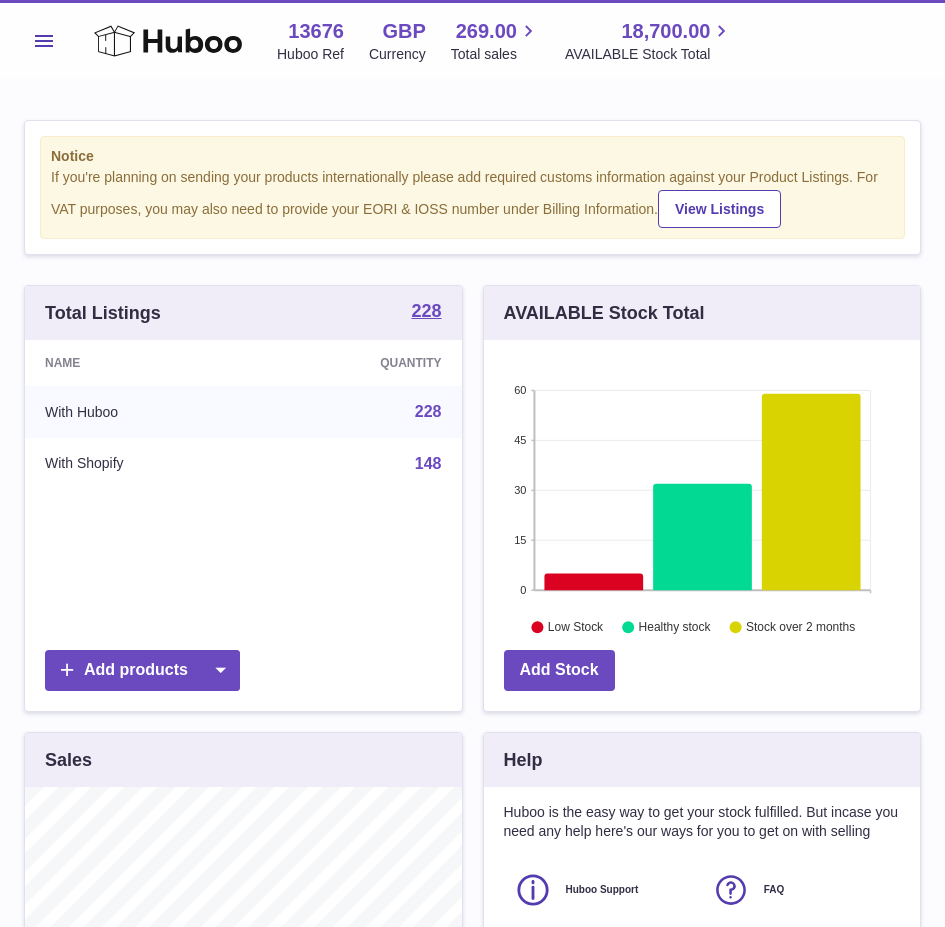 click on "Menu" at bounding box center [44, 41] 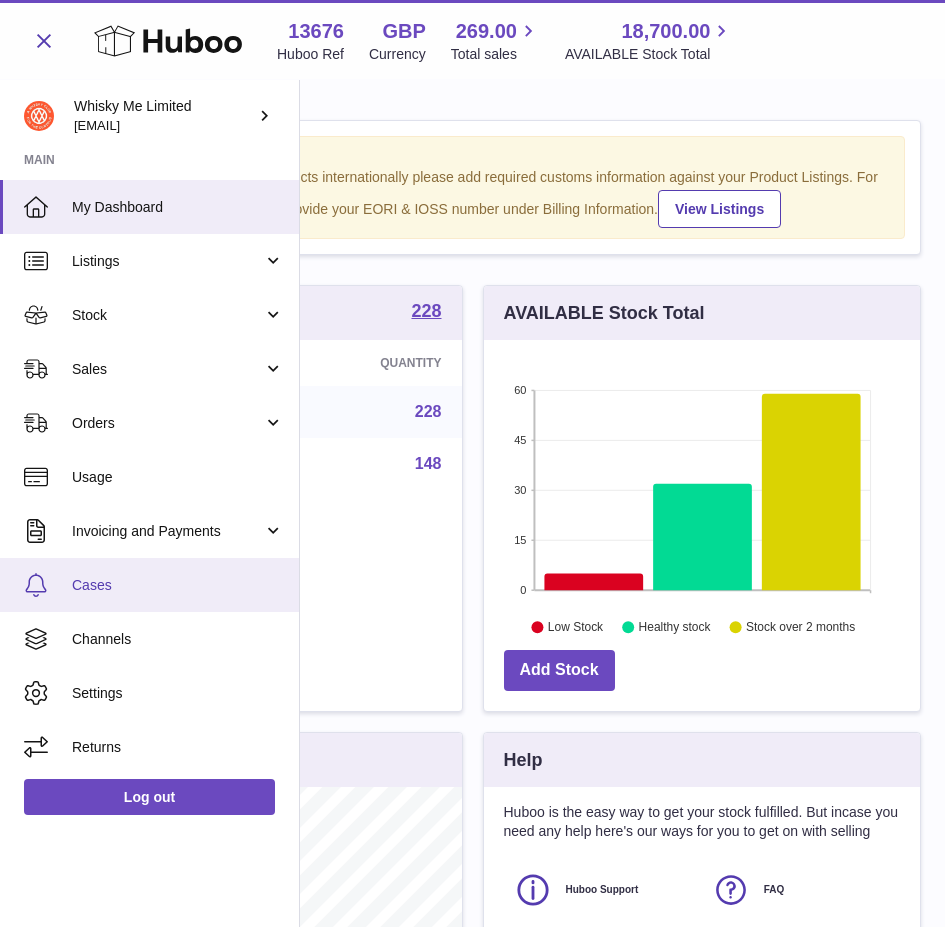 click on "Cases" at bounding box center (178, 585) 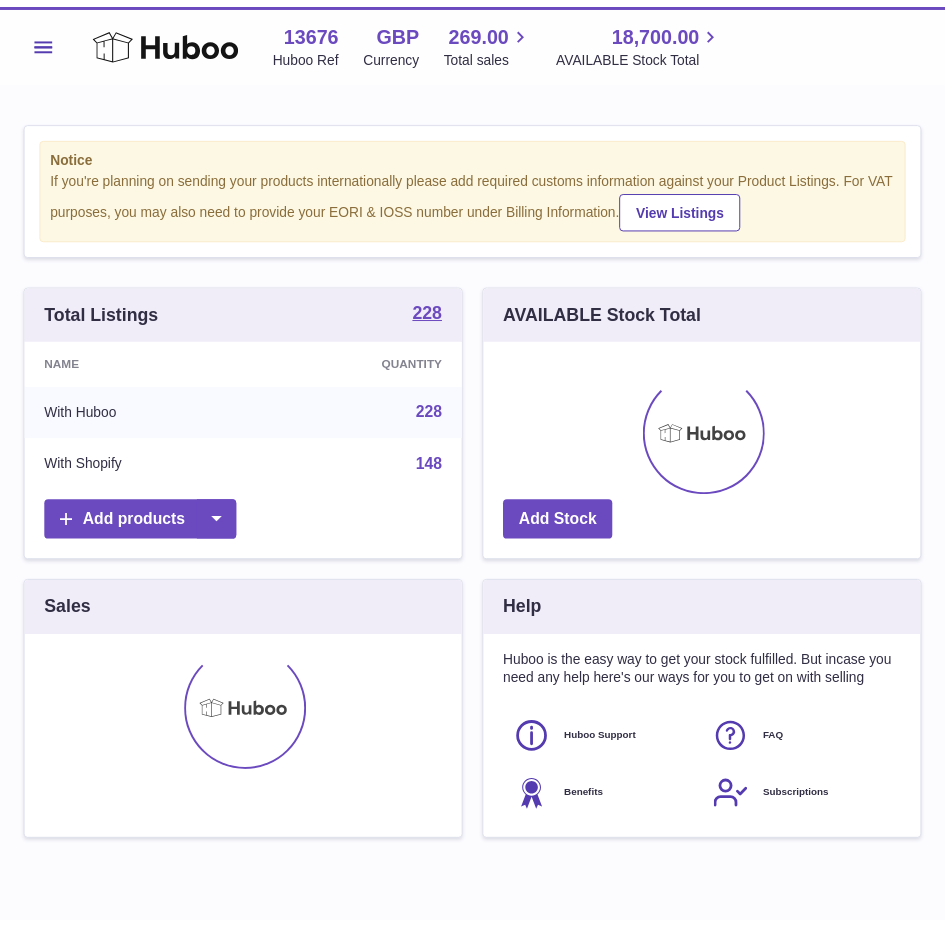 scroll, scrollTop: 0, scrollLeft: 0, axis: both 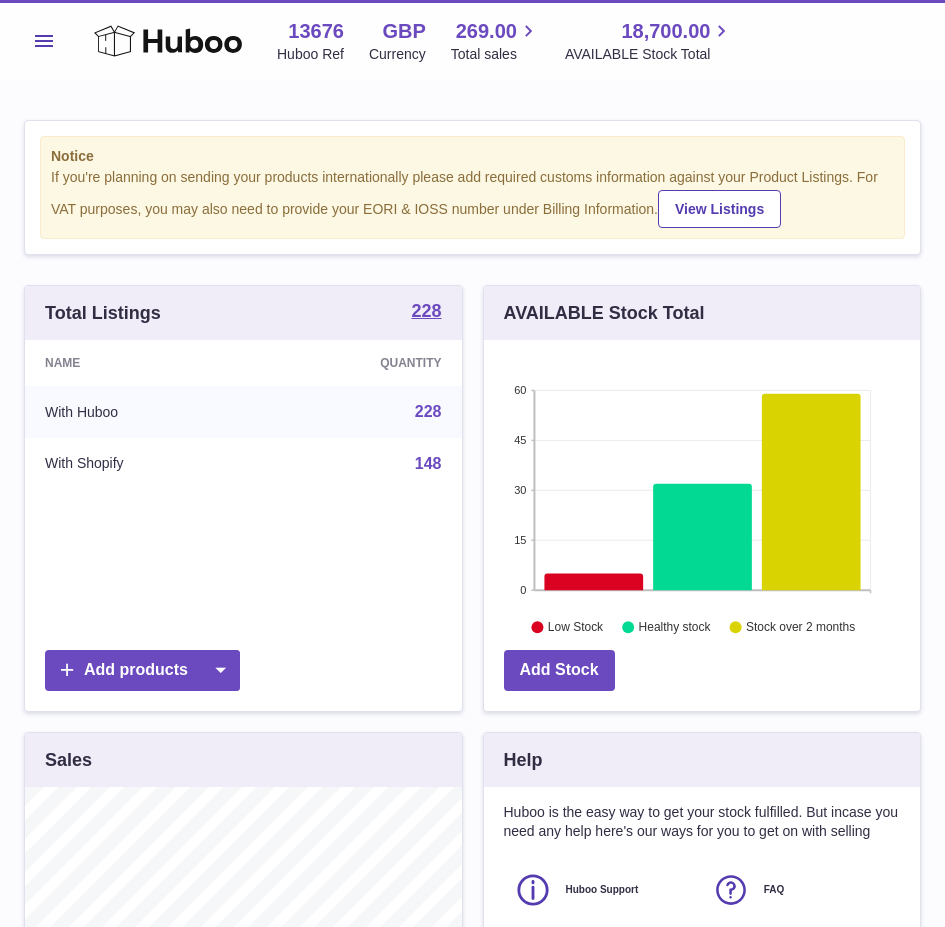 click on "Menu" at bounding box center (44, 41) 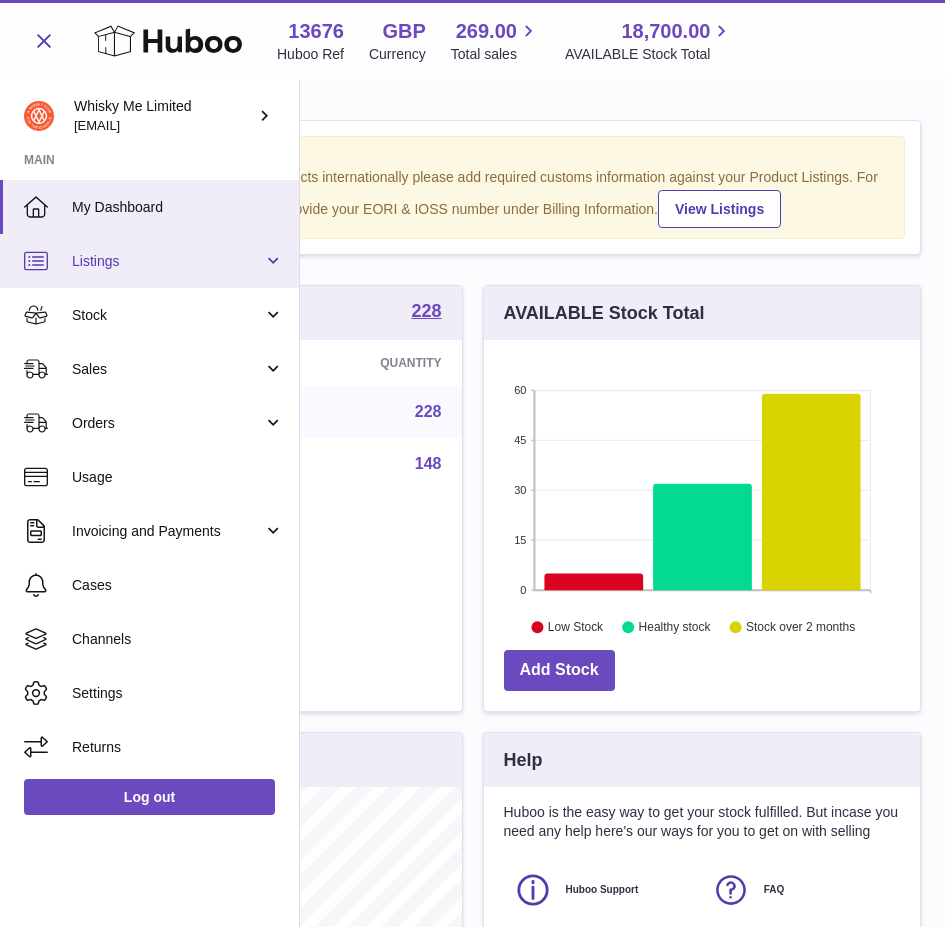 click on "Listings" at bounding box center (149, 261) 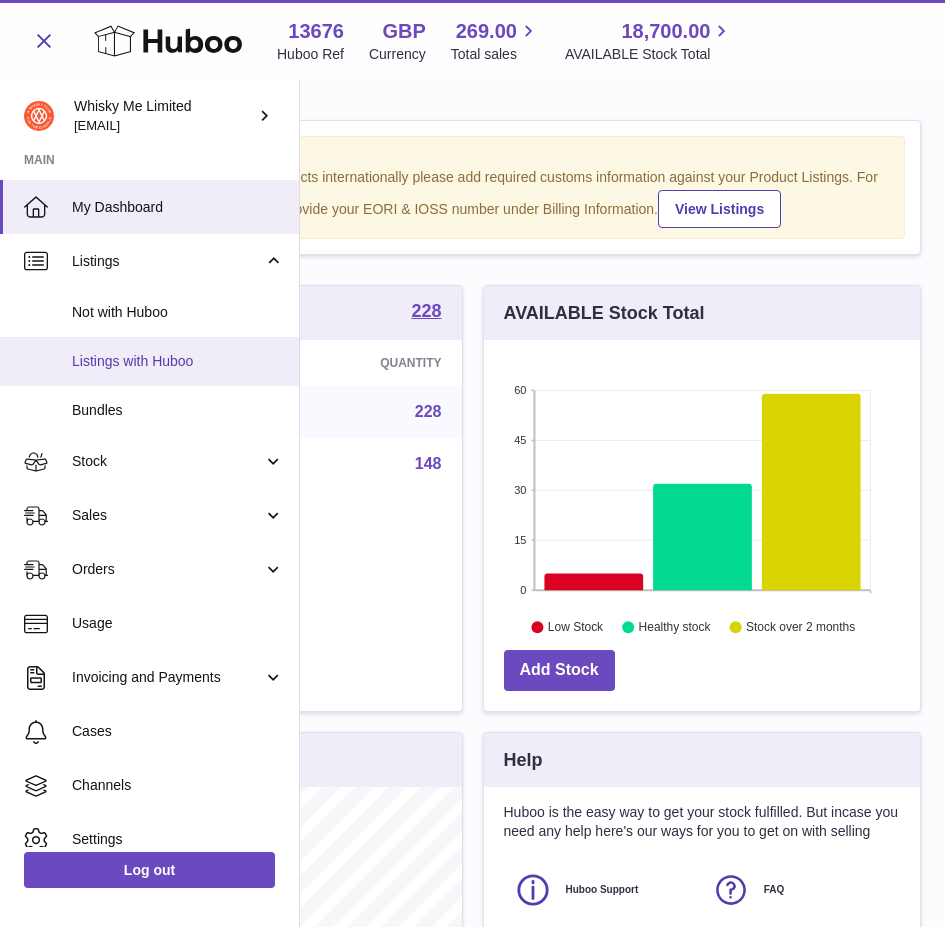 click on "Listings with Huboo" at bounding box center [149, 361] 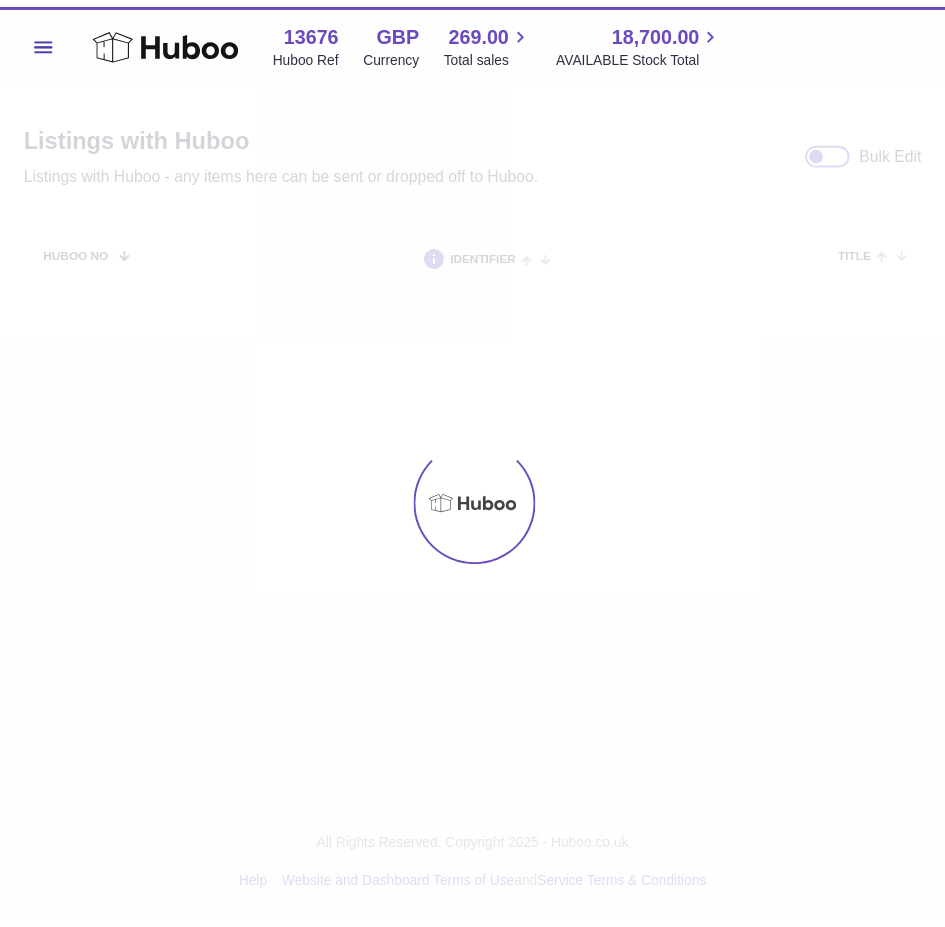 scroll, scrollTop: 0, scrollLeft: 0, axis: both 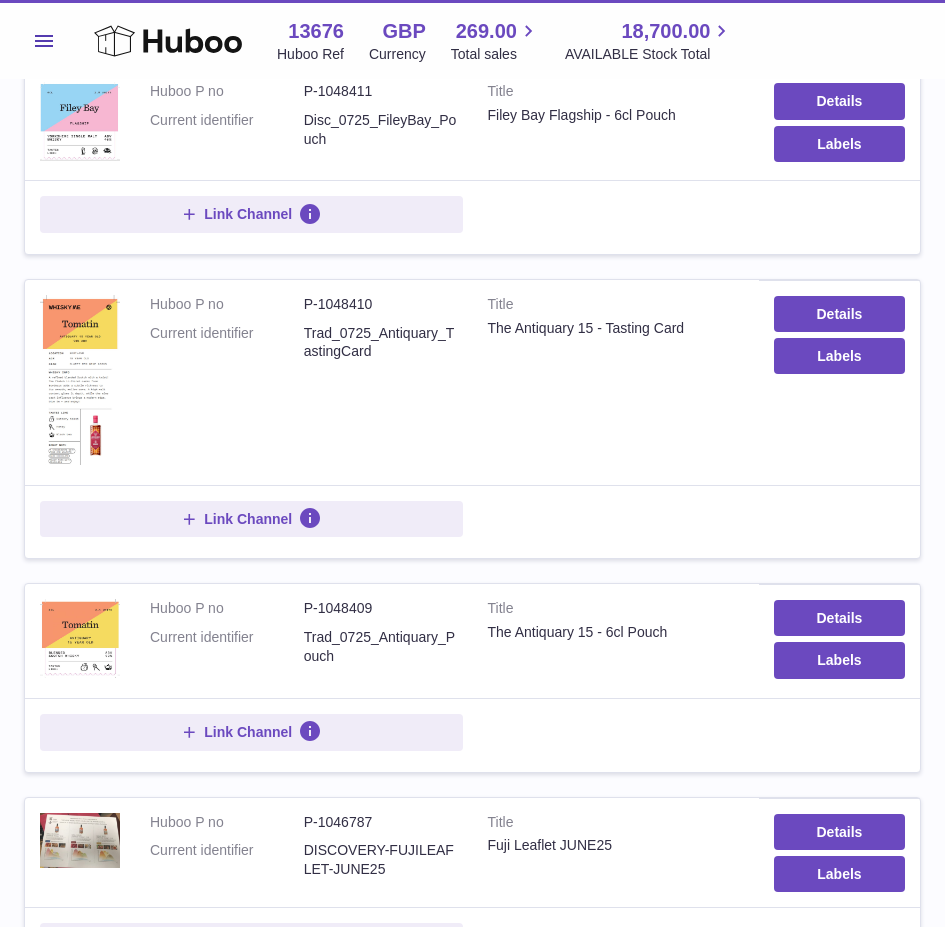 drag, startPoint x: 341, startPoint y: 646, endPoint x: 302, endPoint y: 629, distance: 42.544094 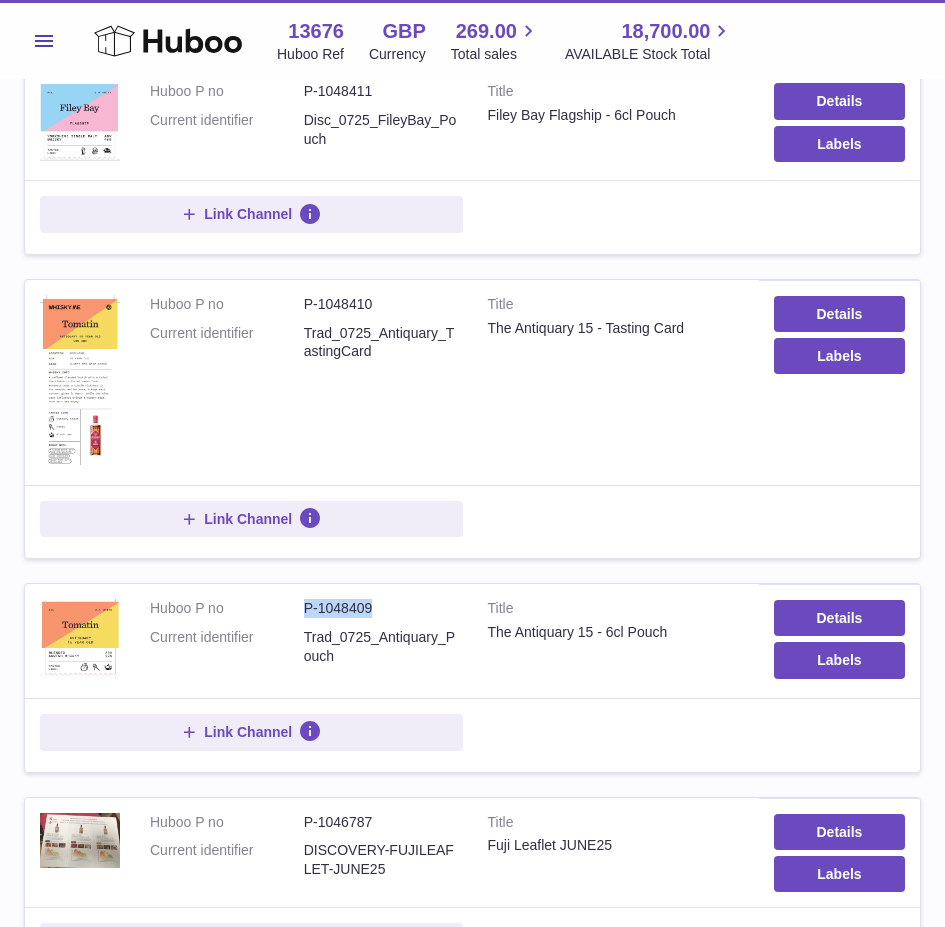 drag, startPoint x: 370, startPoint y: 610, endPoint x: 304, endPoint y: 605, distance: 66.189125 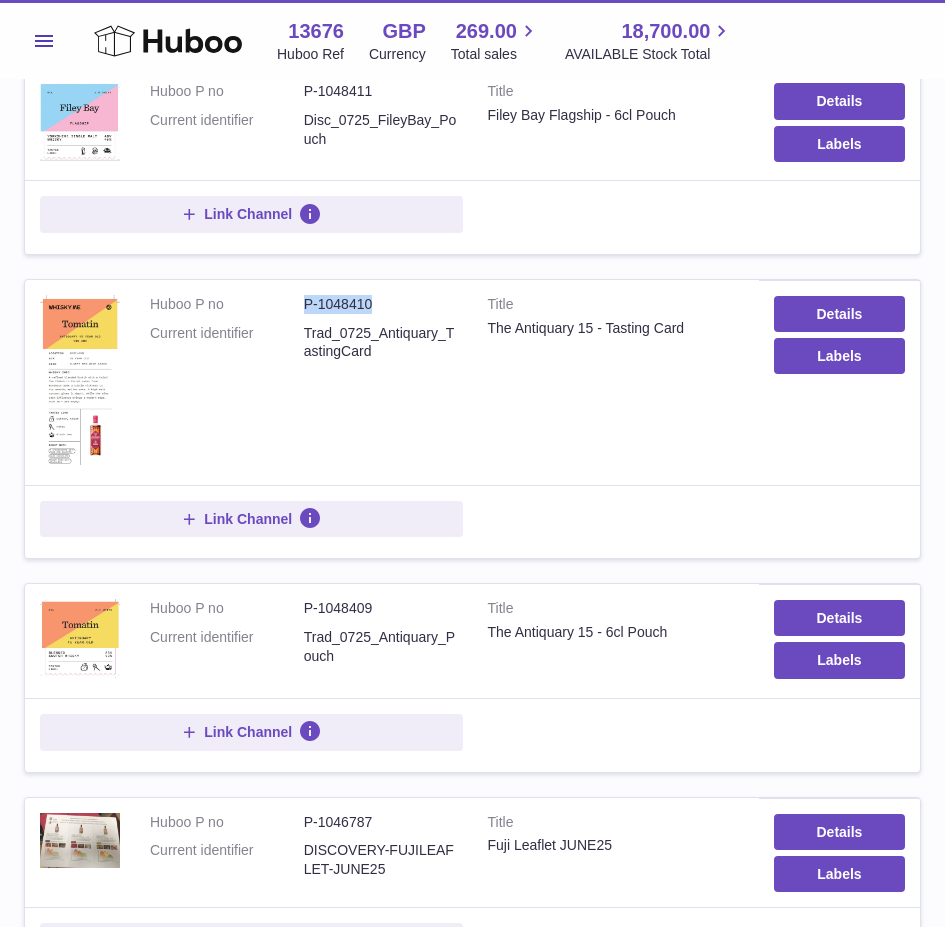 drag, startPoint x: 391, startPoint y: 305, endPoint x: 305, endPoint y: 296, distance: 86.46965 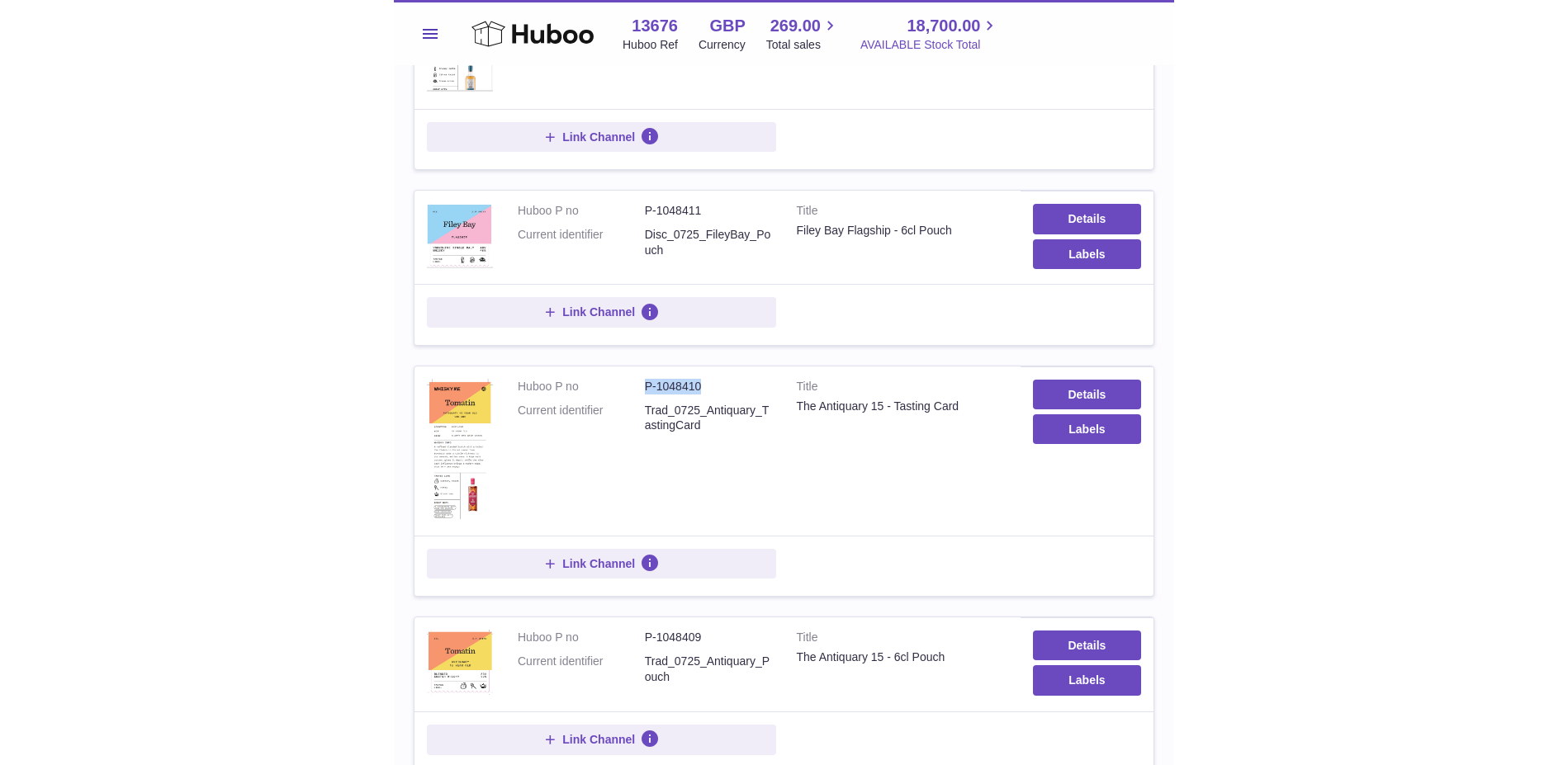 scroll, scrollTop: 83, scrollLeft: 0, axis: vertical 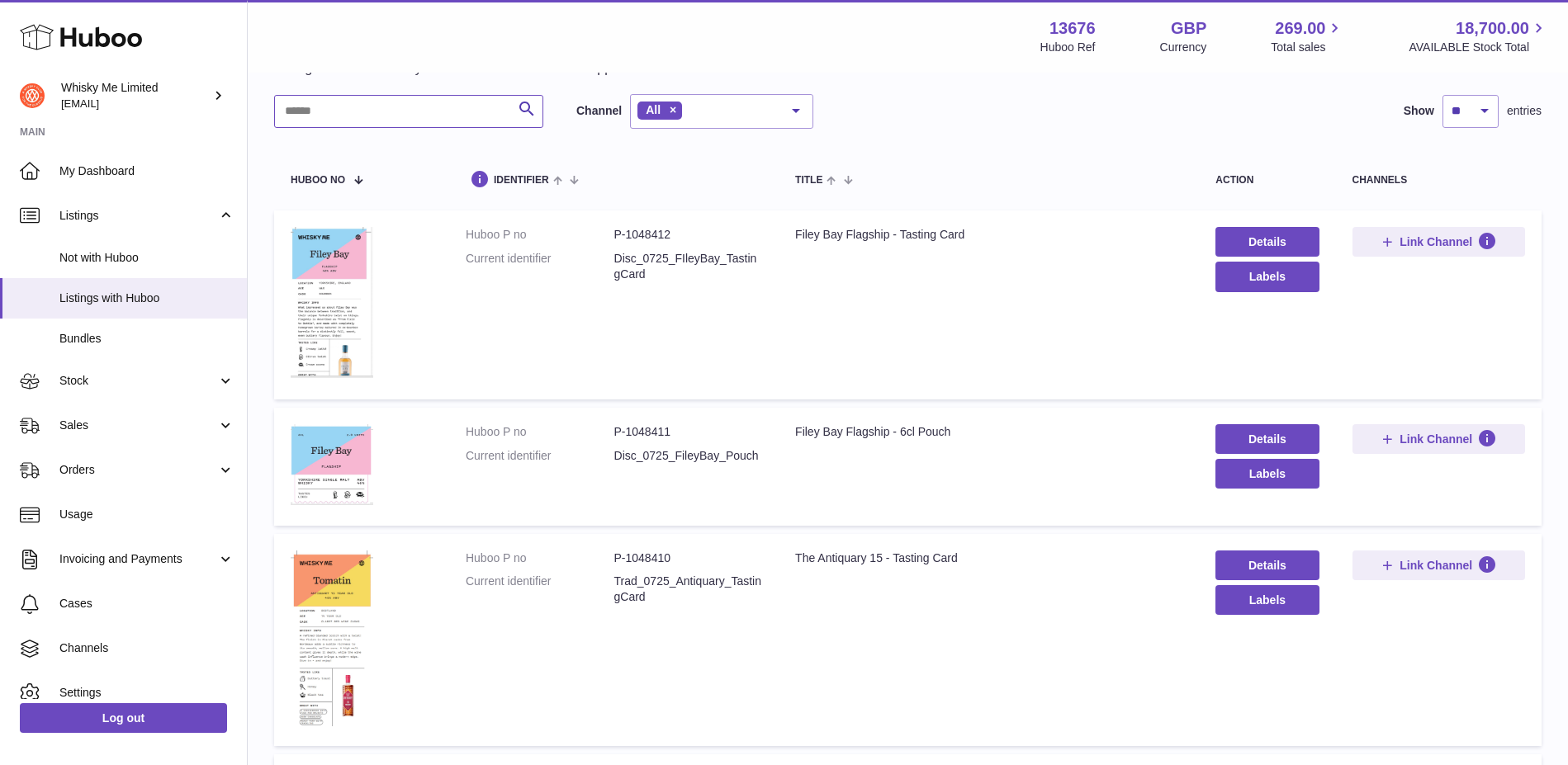 click at bounding box center (409, 111) 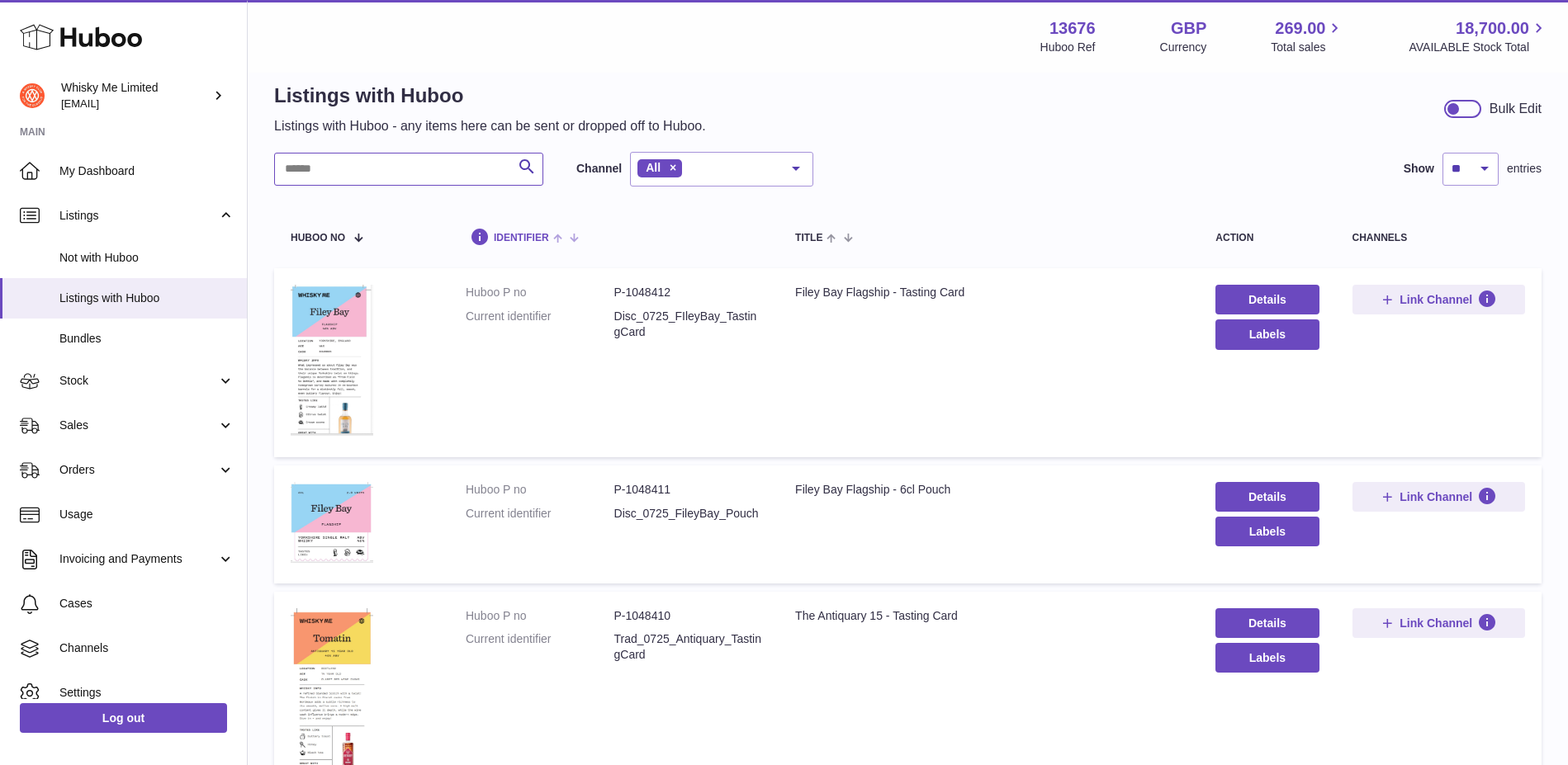 scroll, scrollTop: 0, scrollLeft: 0, axis: both 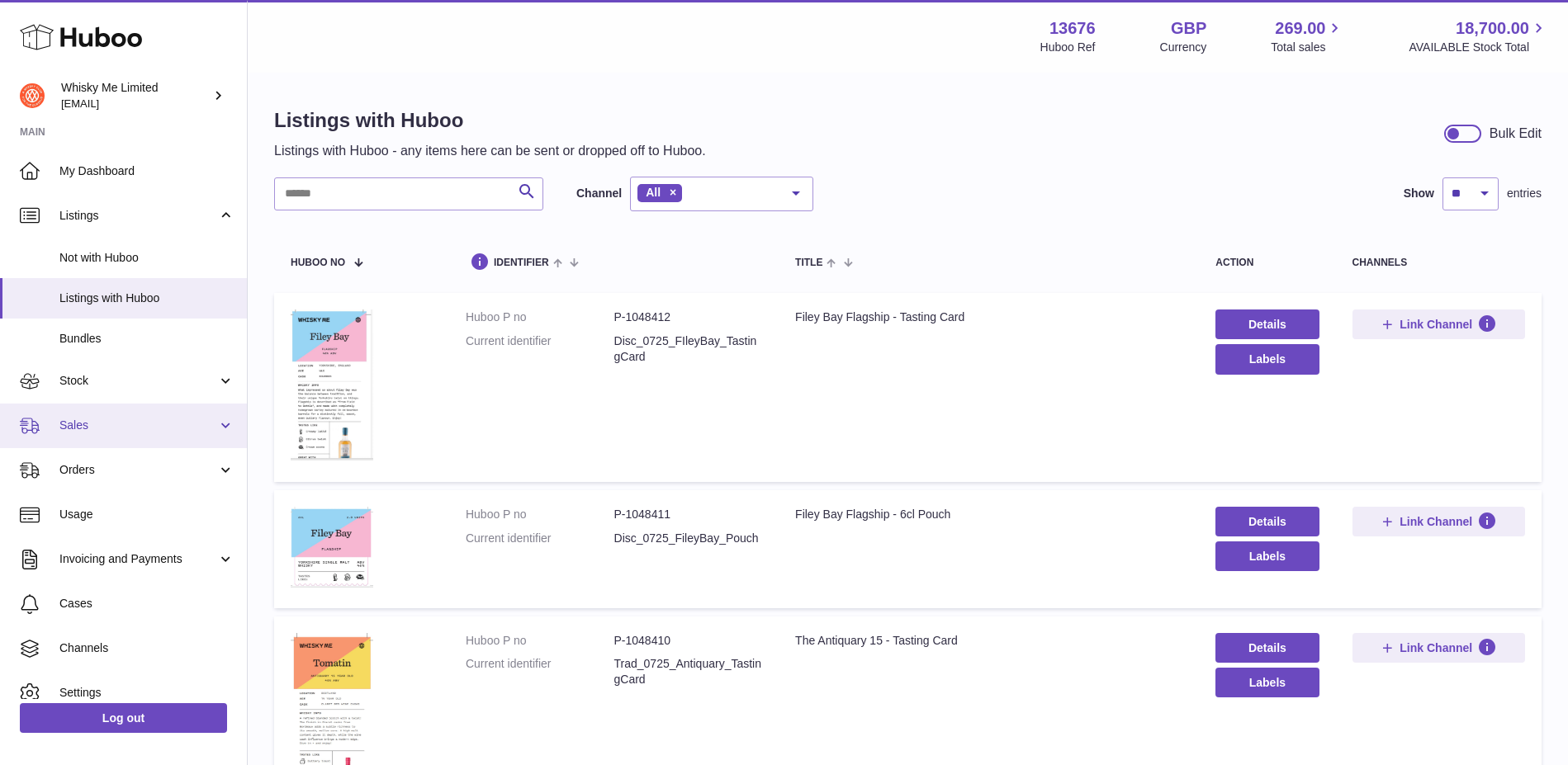 click on "Sales" at bounding box center [138, 425] 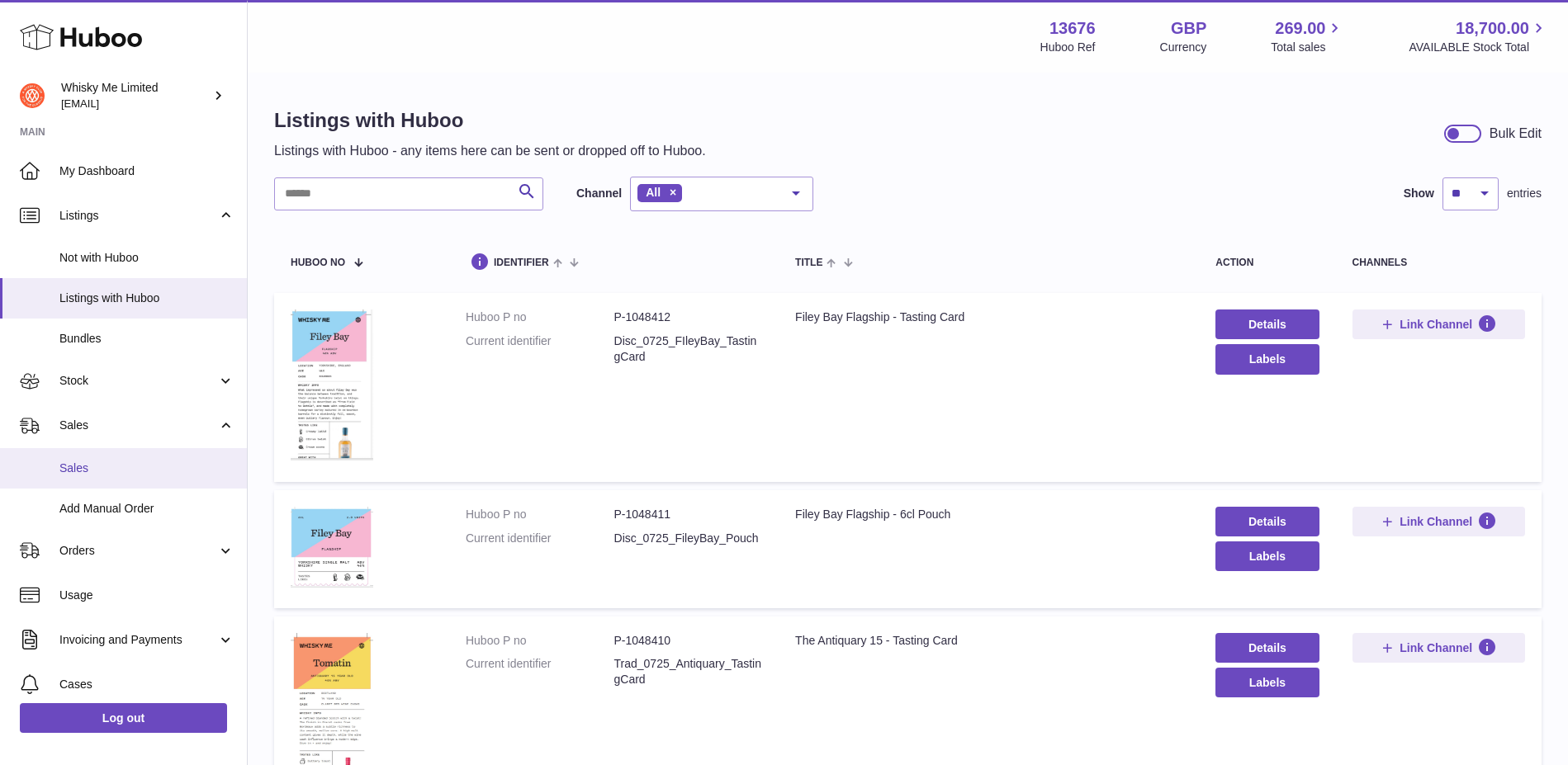 click on "Sales" at bounding box center (147, 468) 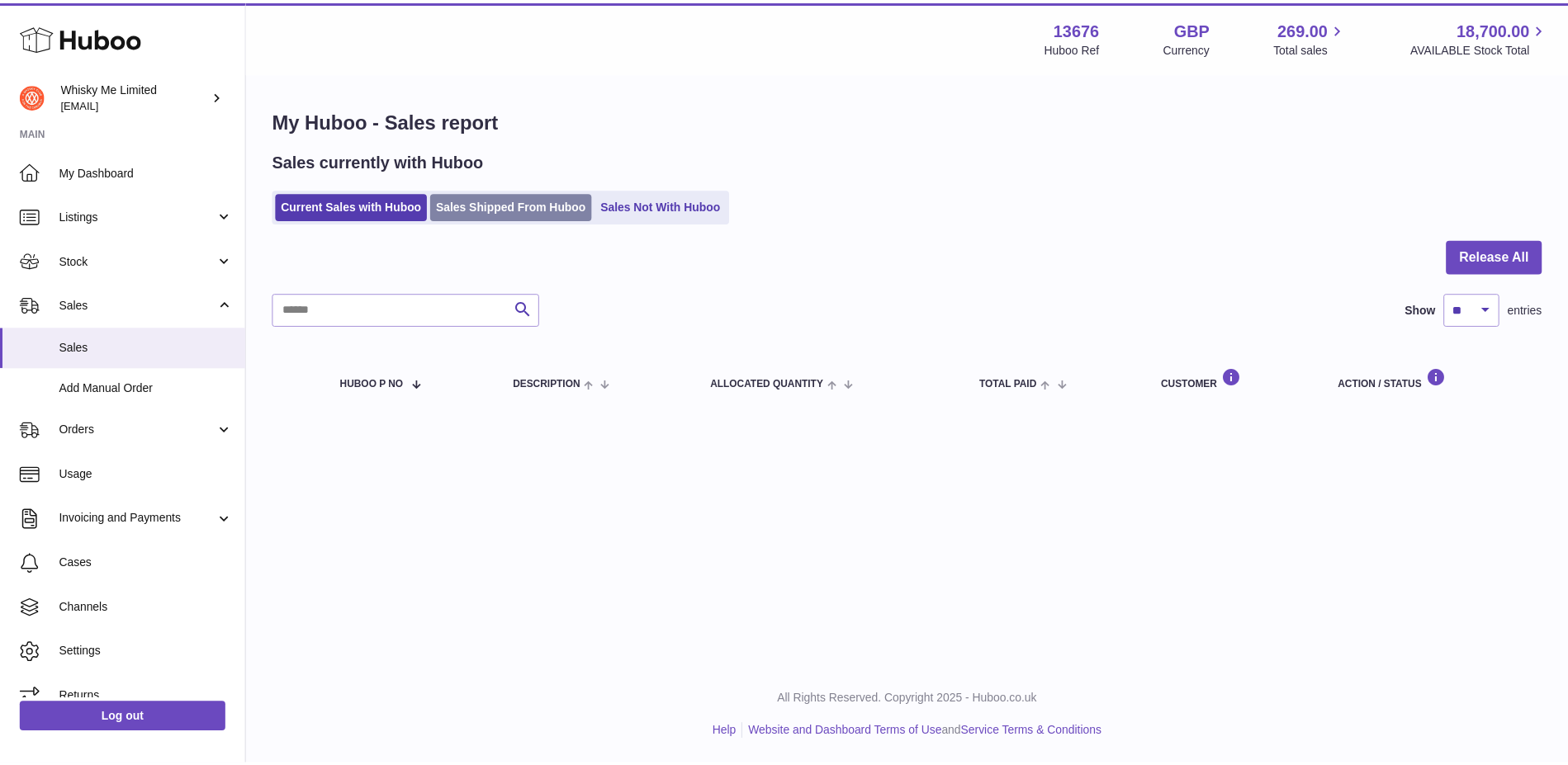 scroll, scrollTop: 0, scrollLeft: 0, axis: both 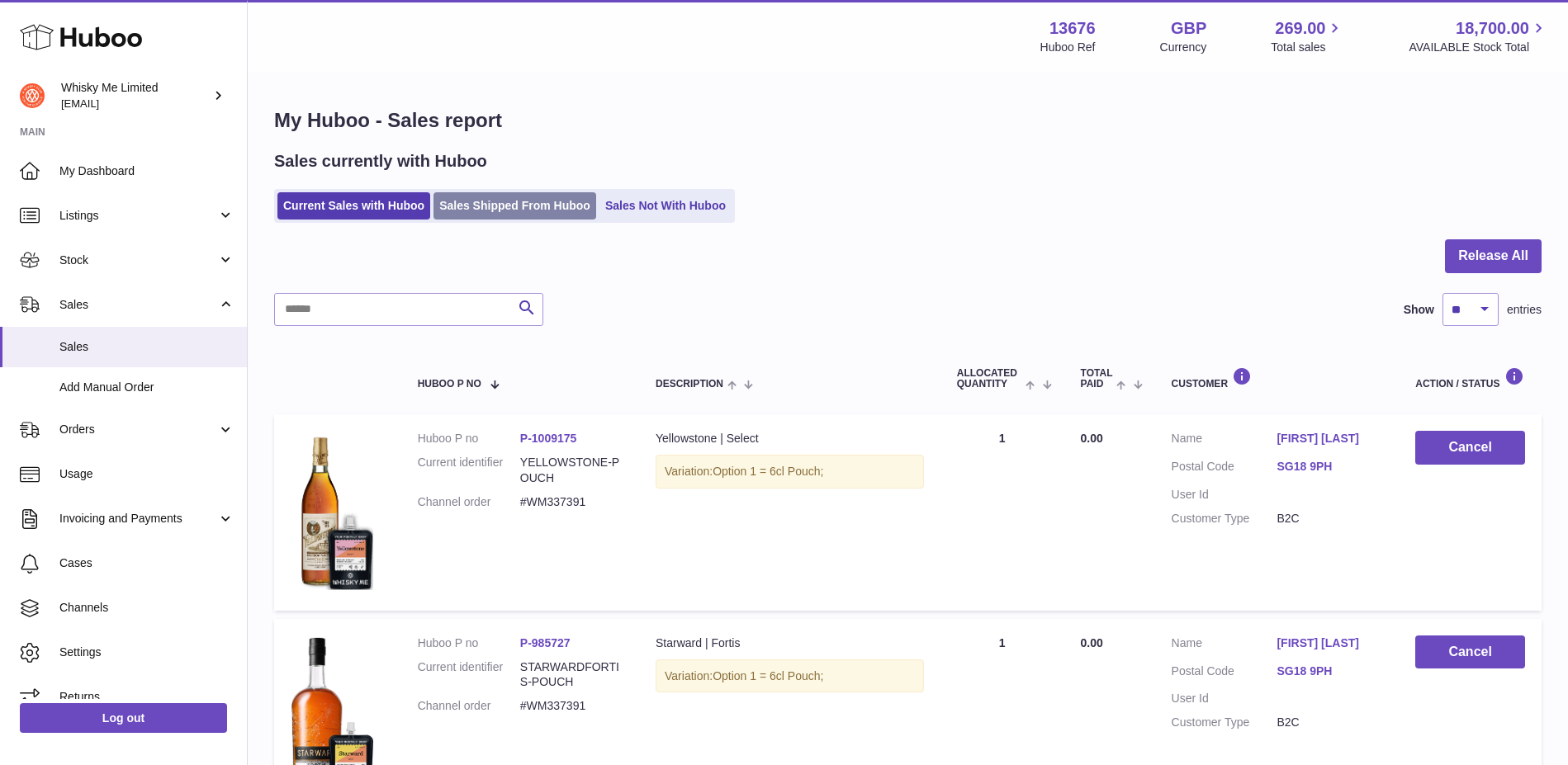 click on "Sales Shipped From Huboo" at bounding box center (514, 205) 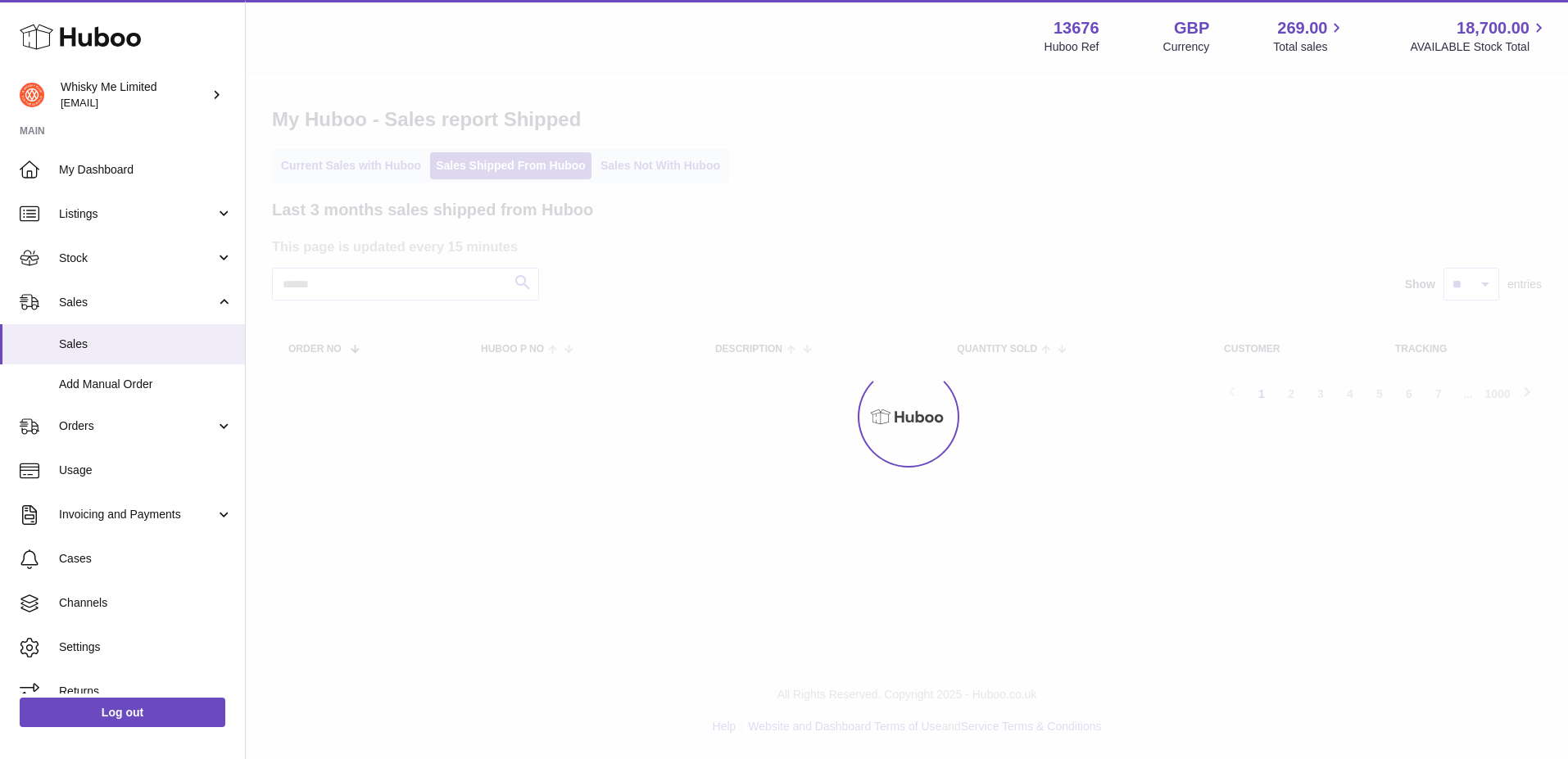click on "Menu   Huboo     [NUMBER]   Huboo Ref    GBP   Currency   [PRICE]     Total sales   [PRICE]     AVAILABLE Stock Total   Currency   GBP   Total sales   [PRICE]   AVAILABLE Stock Total   [PRICE]   My Huboo - Sales report Shipped
Current Sales with Huboo
Sales Shipped From Huboo
Sales Not With Huboo
Last 3 months sales shipped from Huboo     This page is updated every 15 minutes       Search
Show
** ** **
entries
Order No       Huboo P no       Description       Quantity Sold
Customer
Tracking
Previous
1
2
3
4
5
6
7
...
1000
Next" at bounding box center (907, 227) 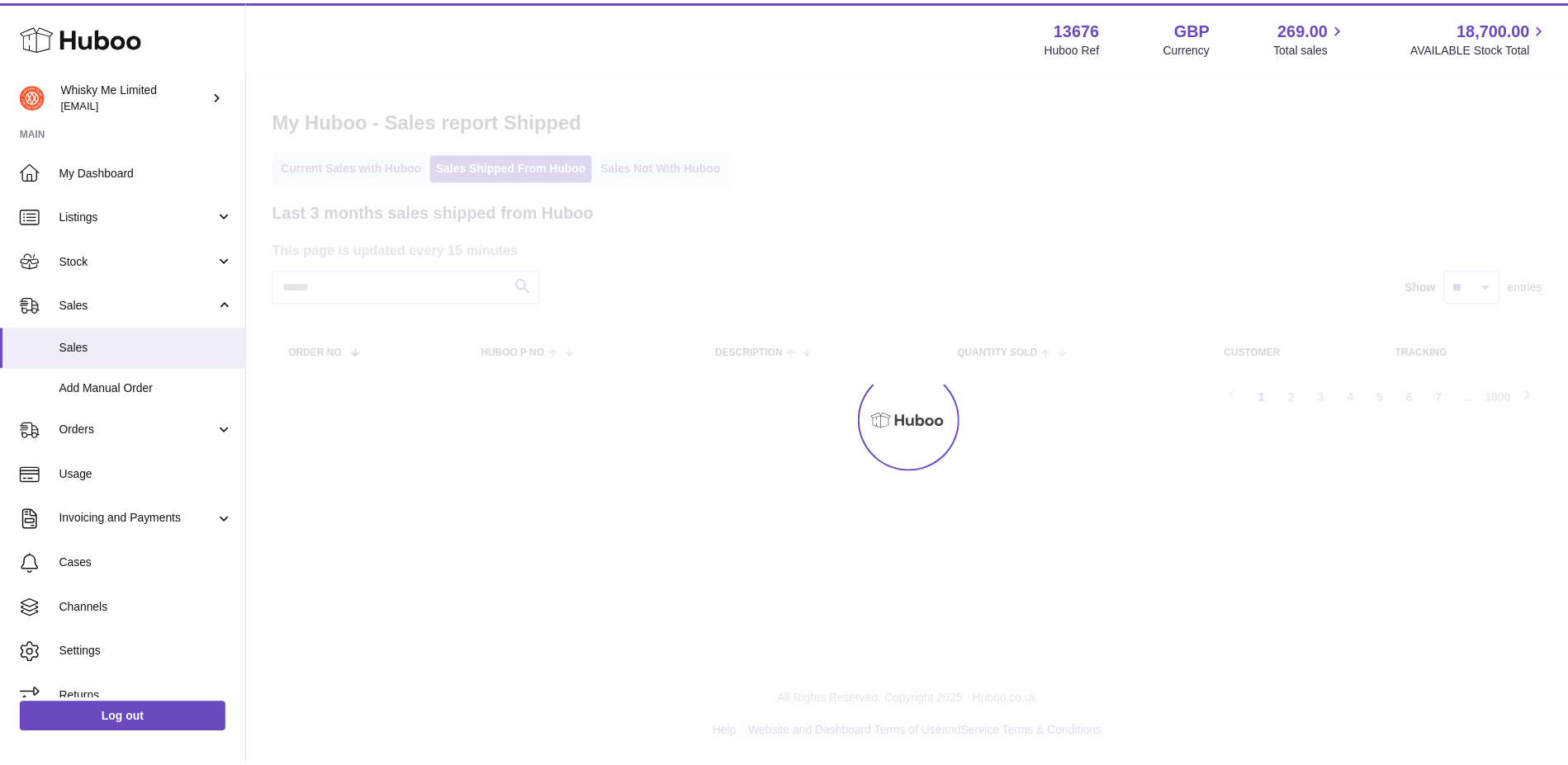 scroll, scrollTop: 0, scrollLeft: 0, axis: both 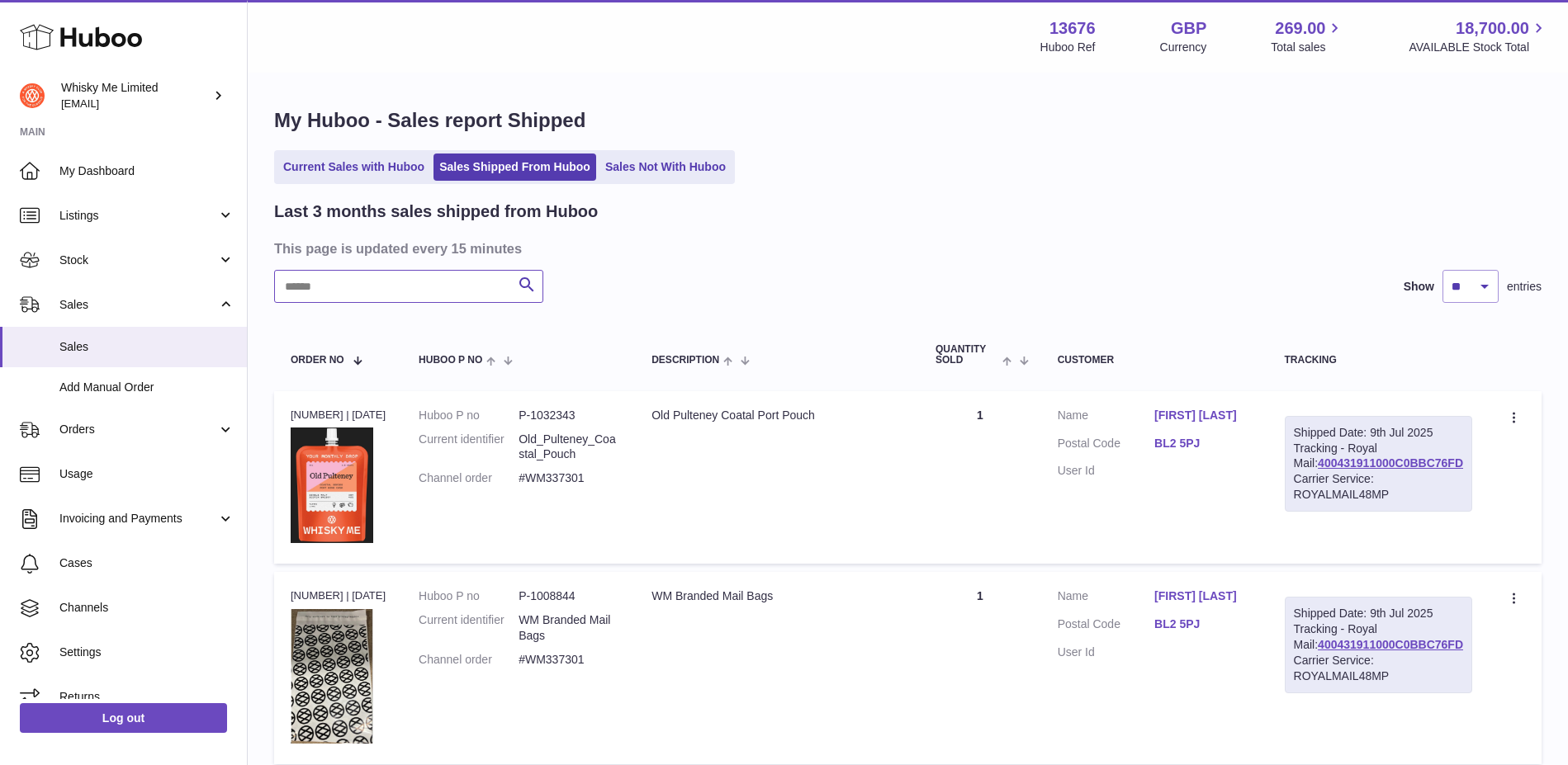 click at bounding box center (409, 286) 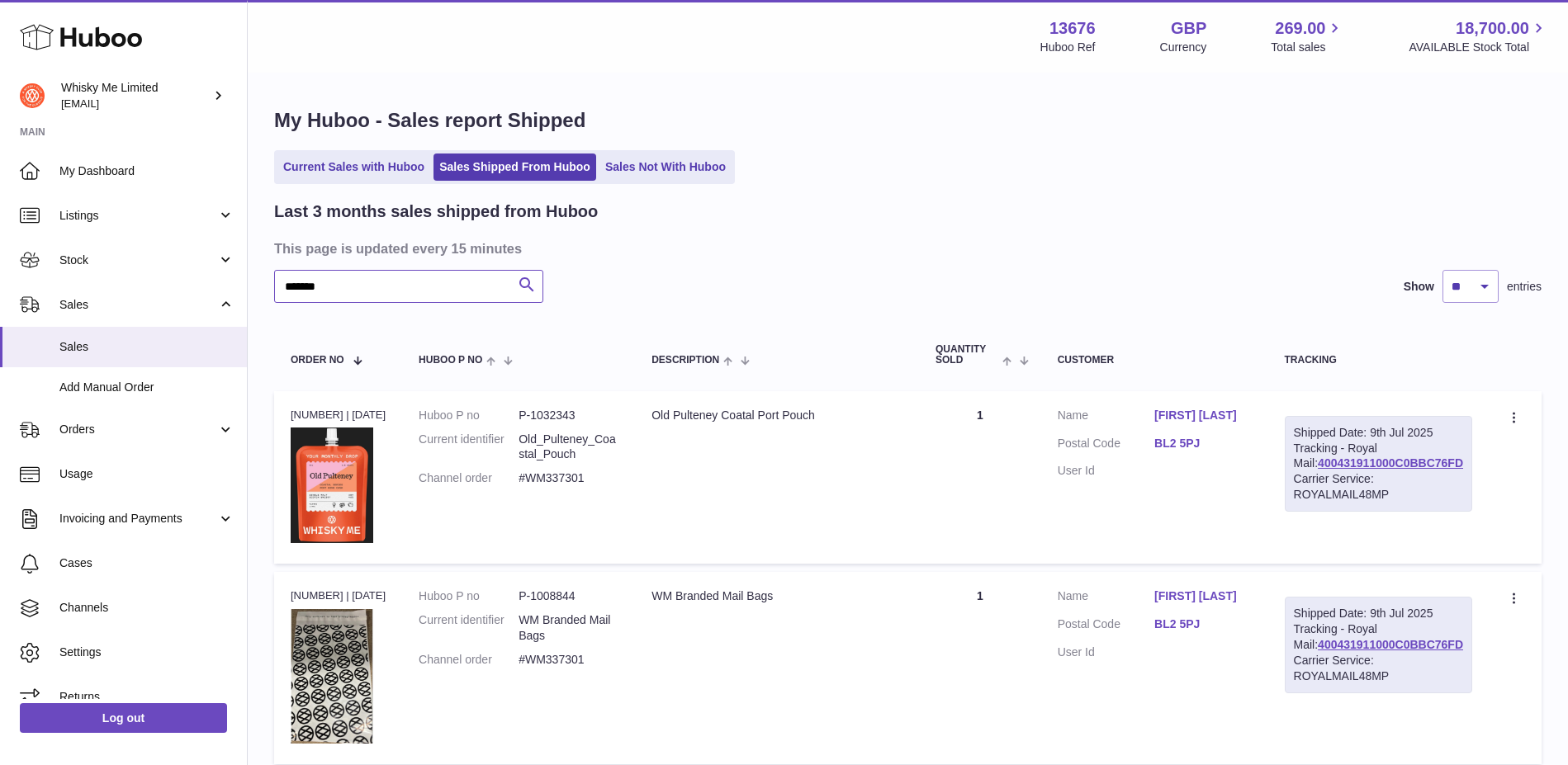 type on "*******" 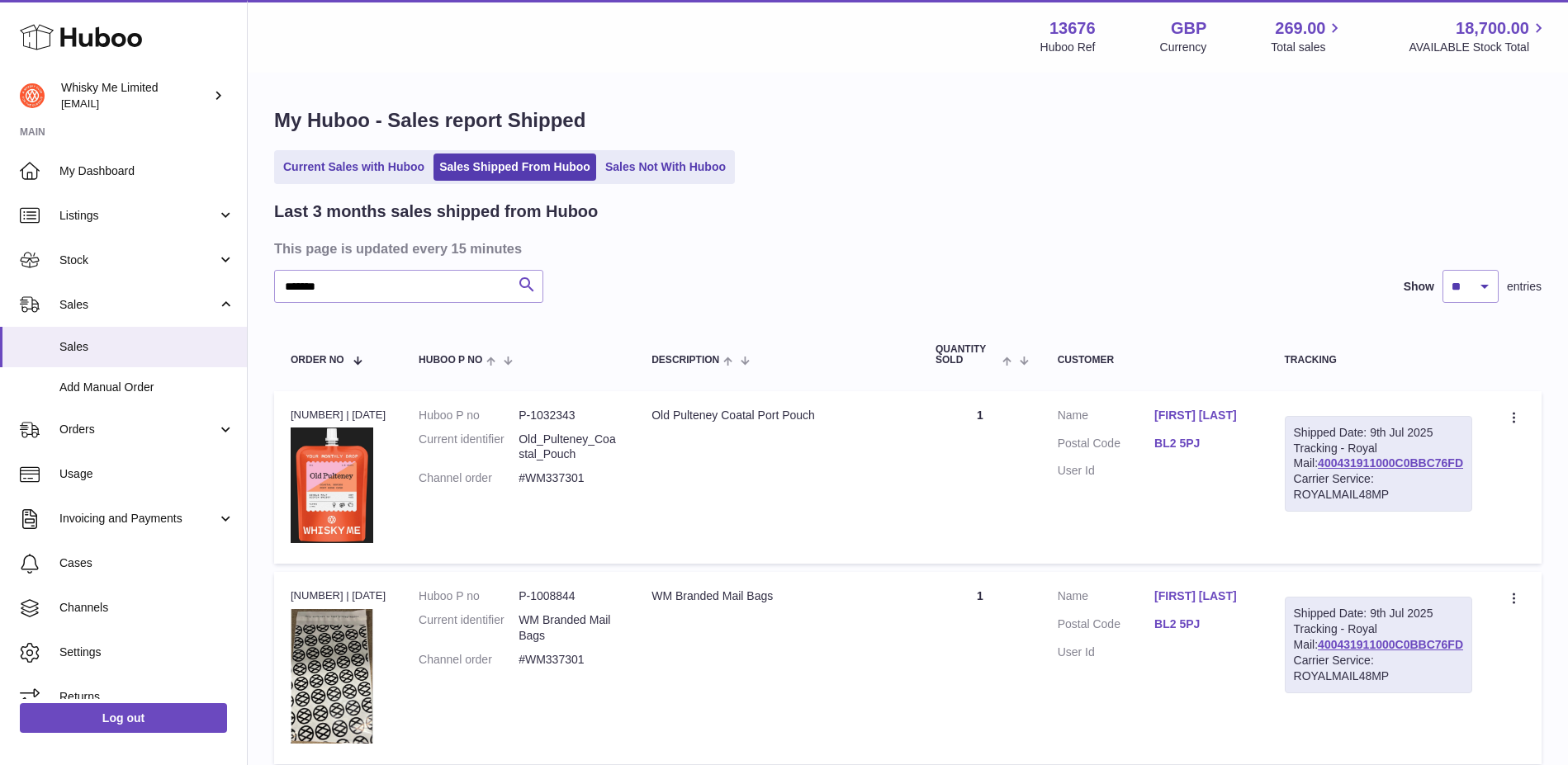 click at bounding box center (527, 285) 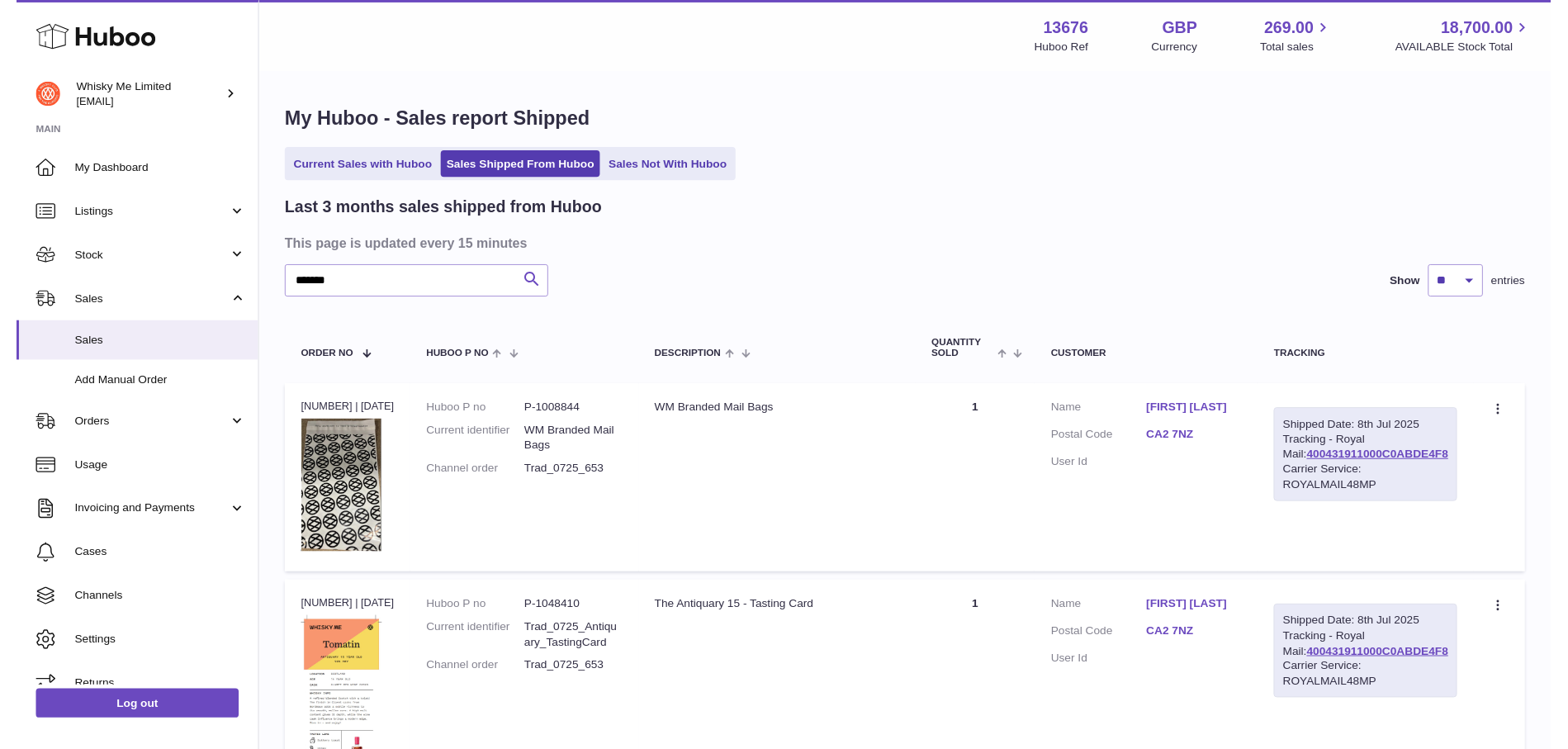 scroll, scrollTop: 83, scrollLeft: 0, axis: vertical 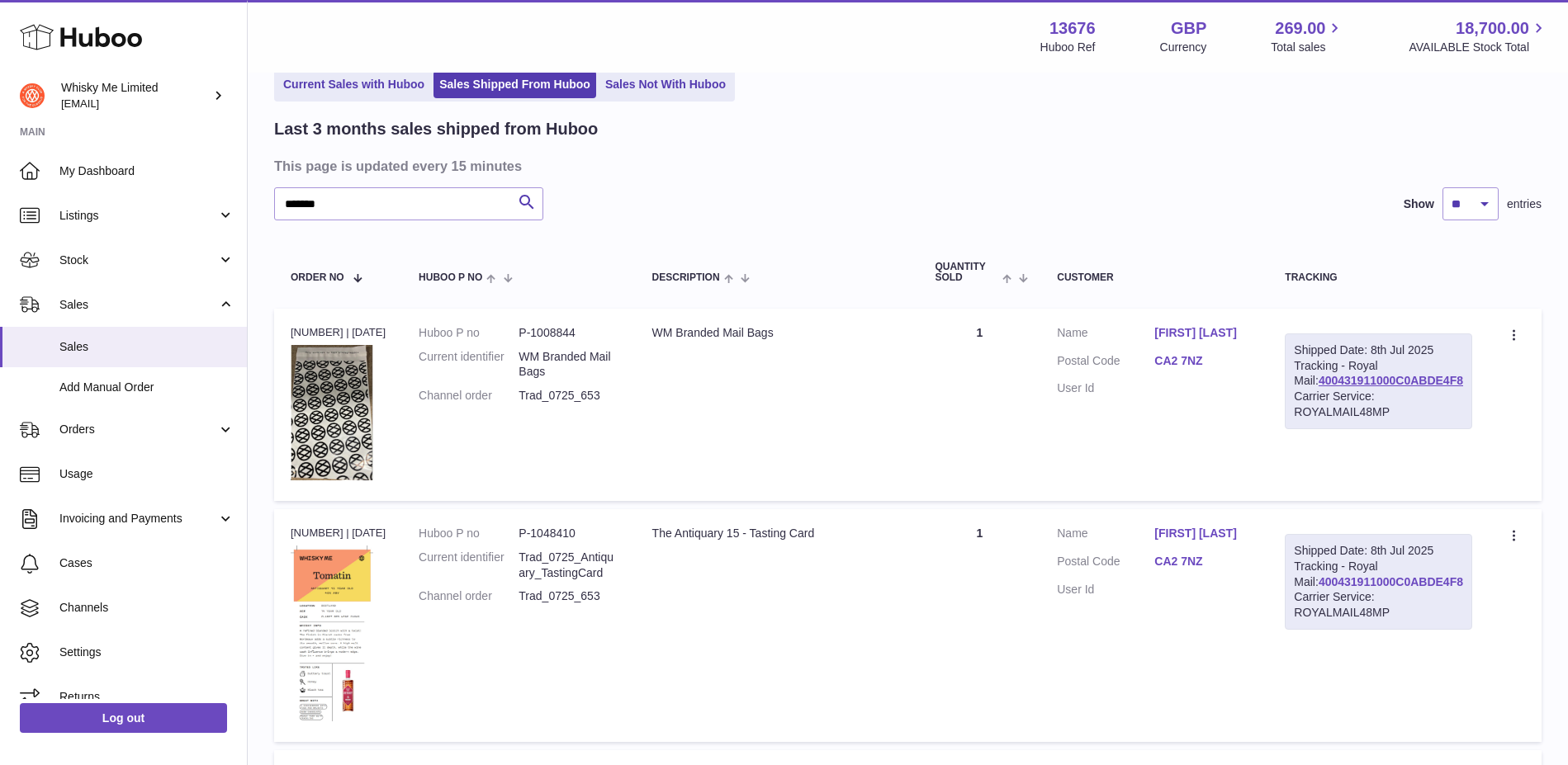 click on "400431911000C0ABDE4F8" at bounding box center [1390, 582] 